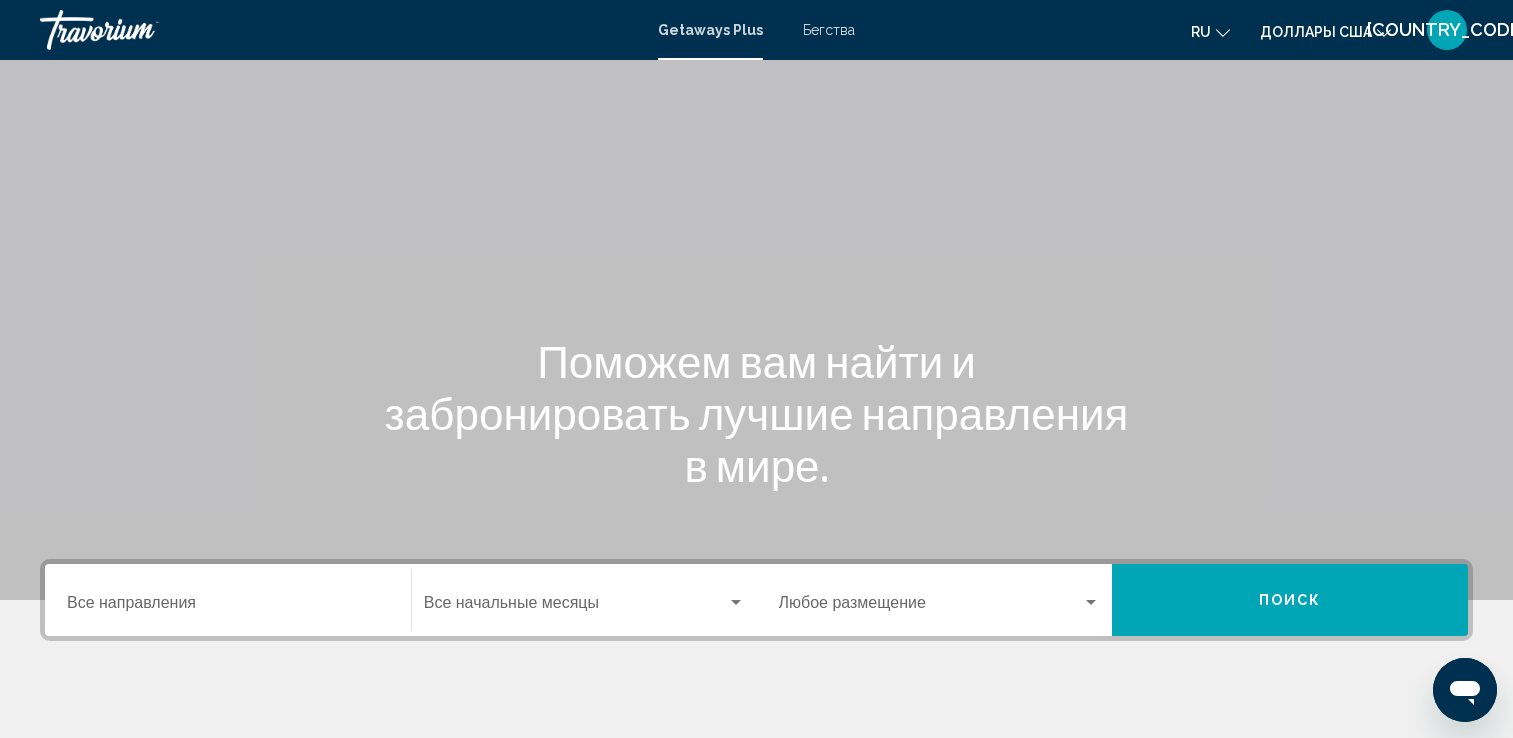 scroll, scrollTop: 347, scrollLeft: 0, axis: vertical 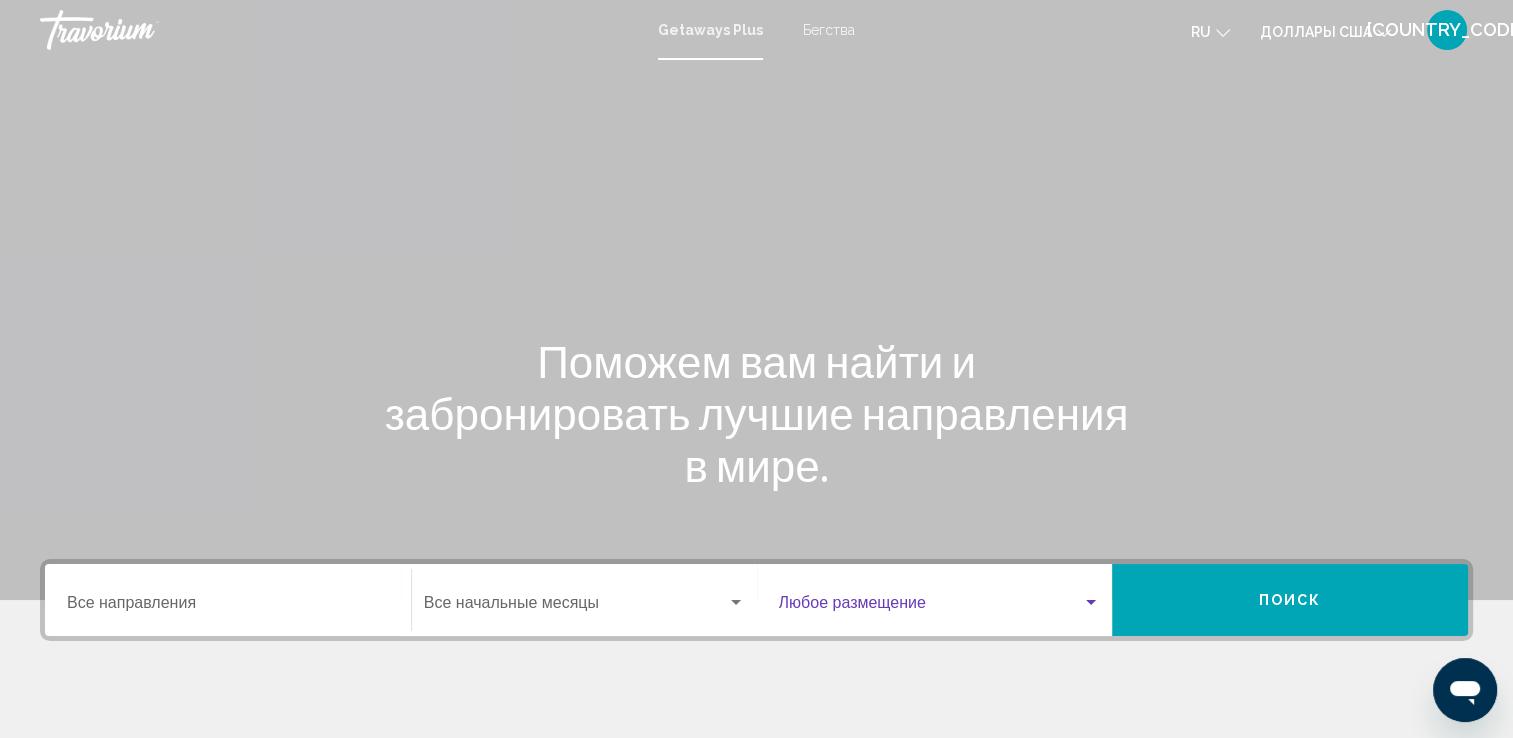 click at bounding box center (1091, 602) 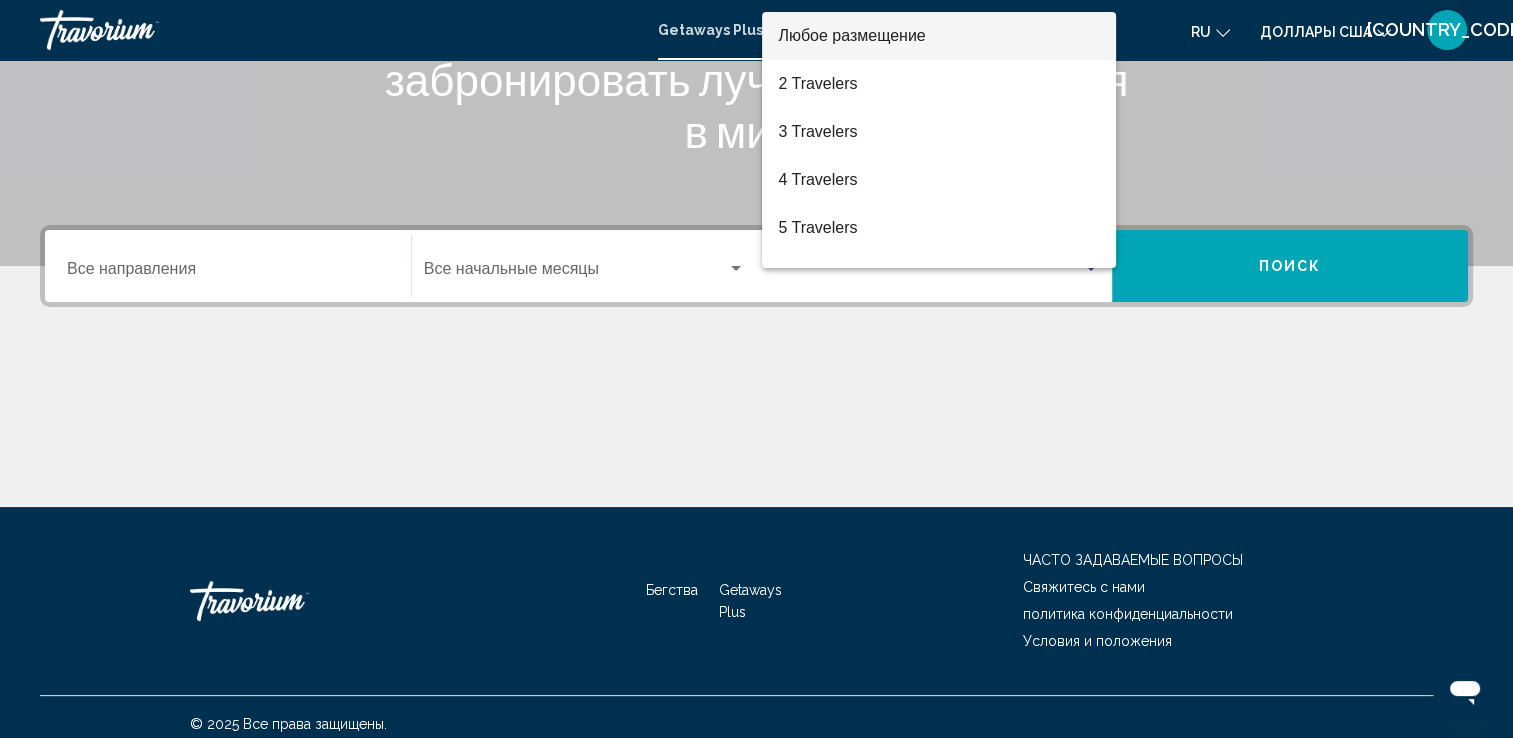 scroll, scrollTop: 347, scrollLeft: 0, axis: vertical 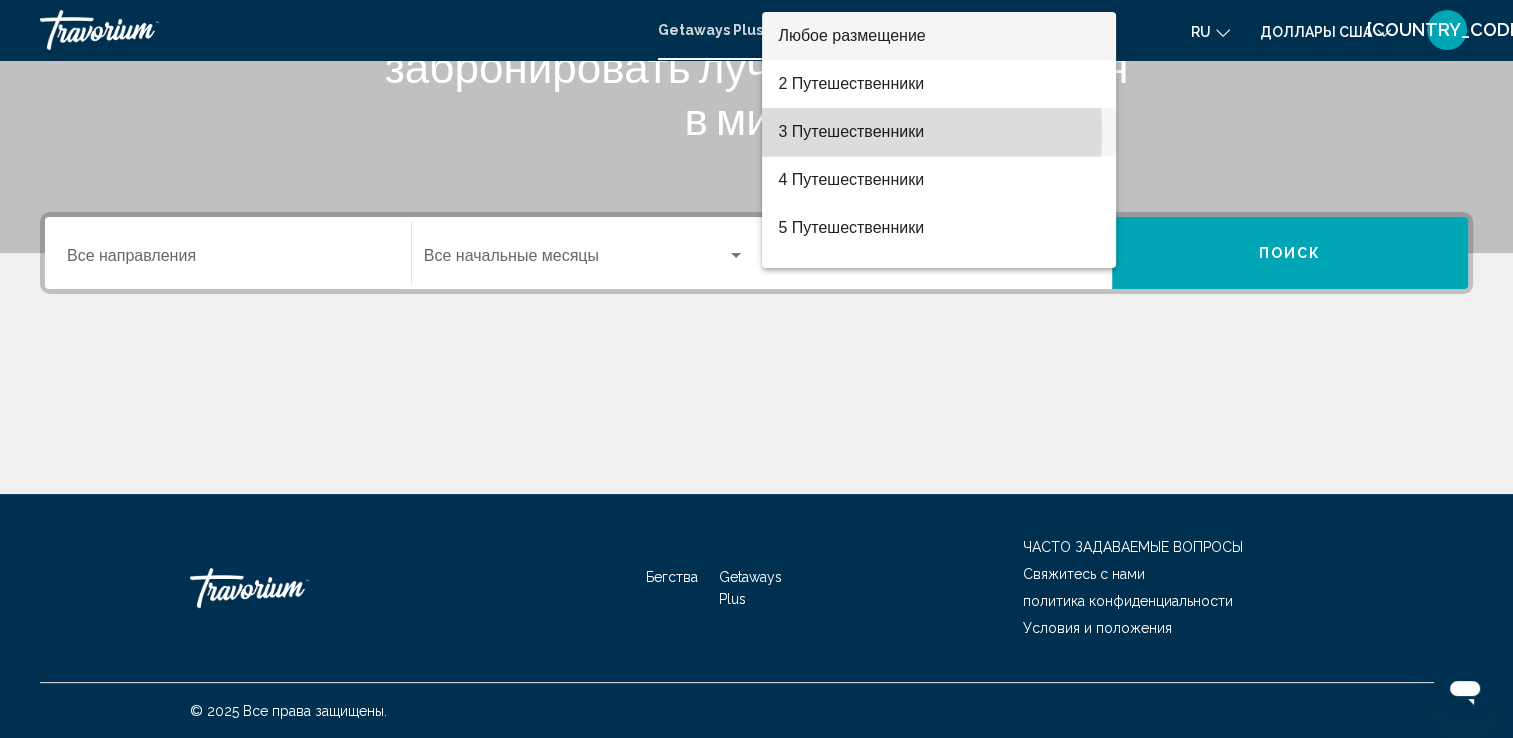 click on "3 Путешественники" at bounding box center [939, 132] 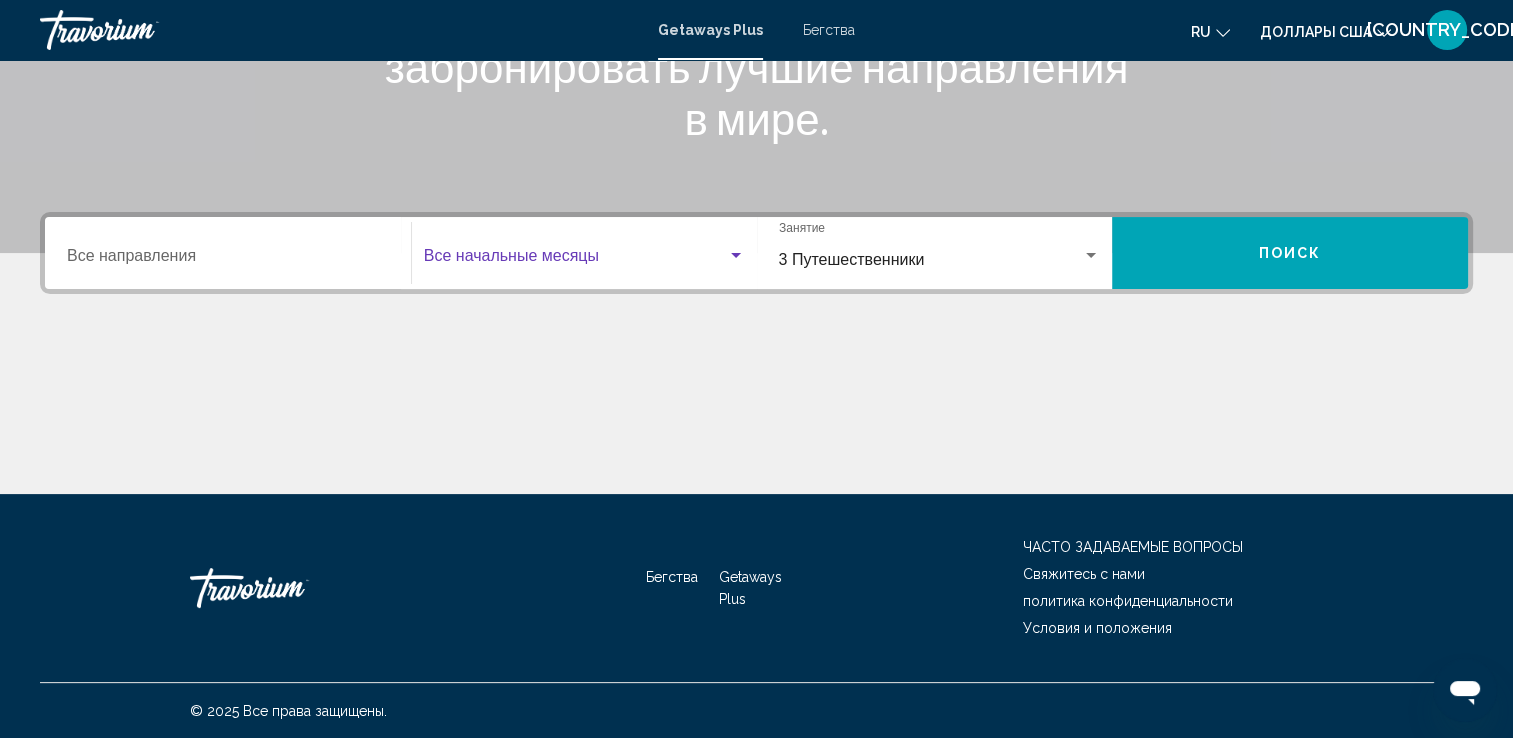 click at bounding box center [575, 260] 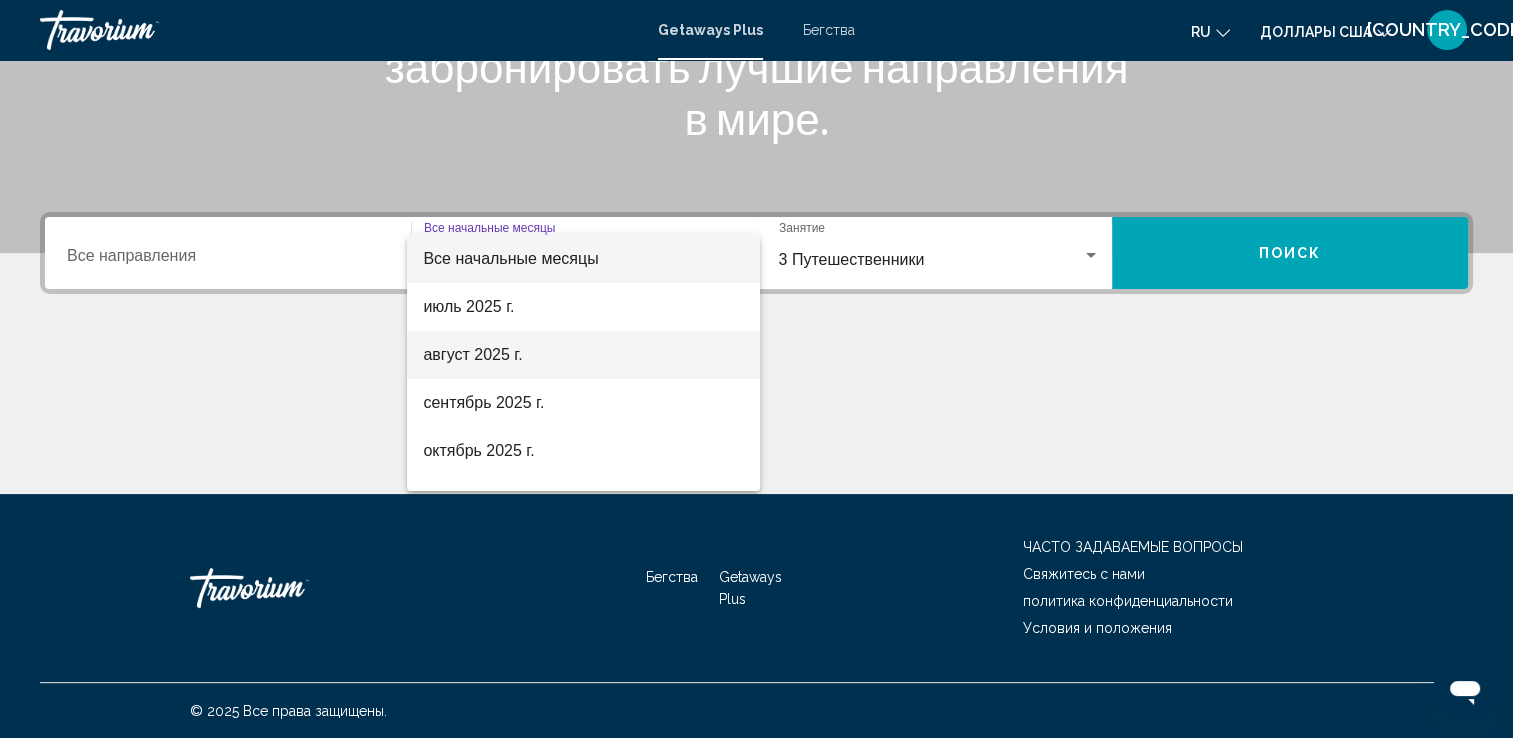 click on "август 2025 г." at bounding box center (472, 354) 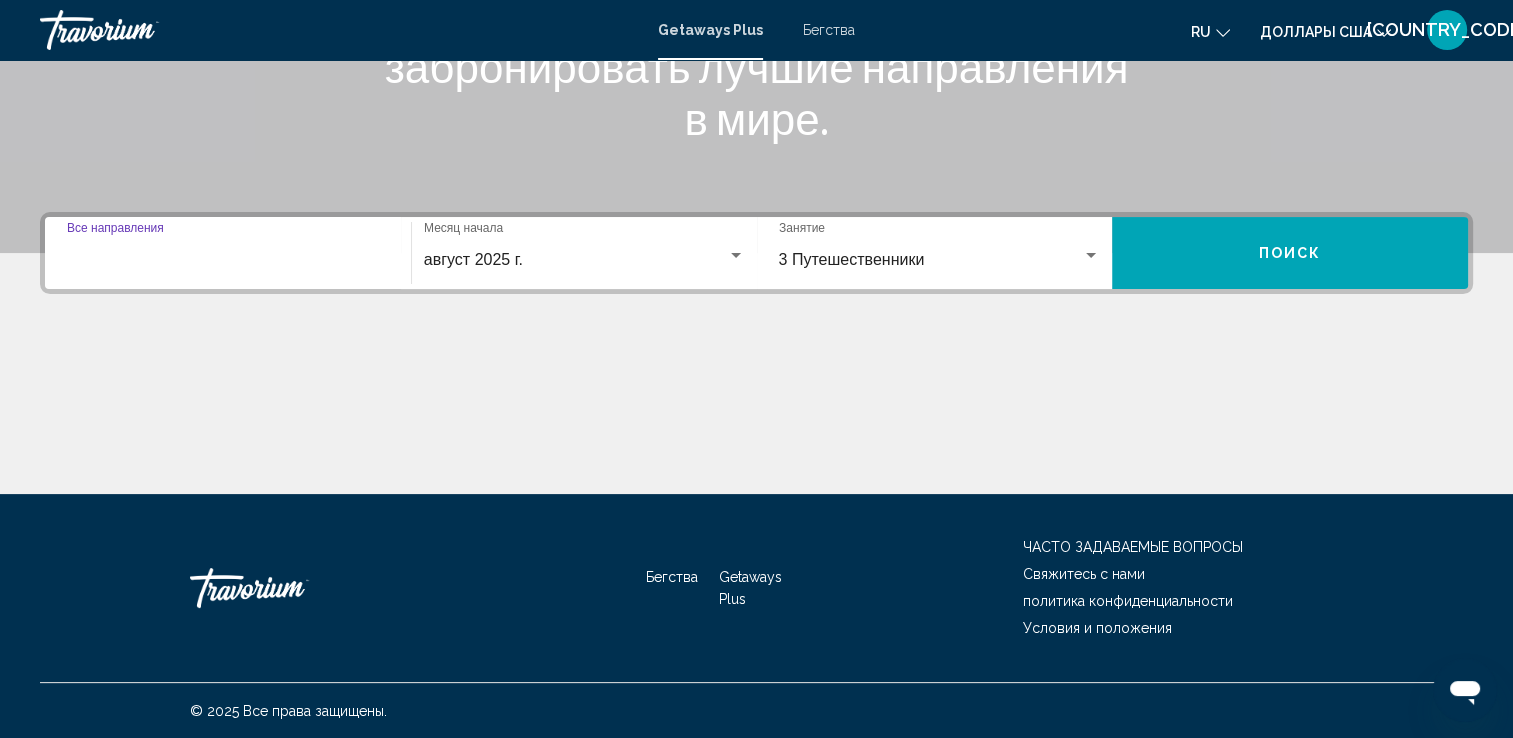 click on "Destination Все направления" at bounding box center [228, 260] 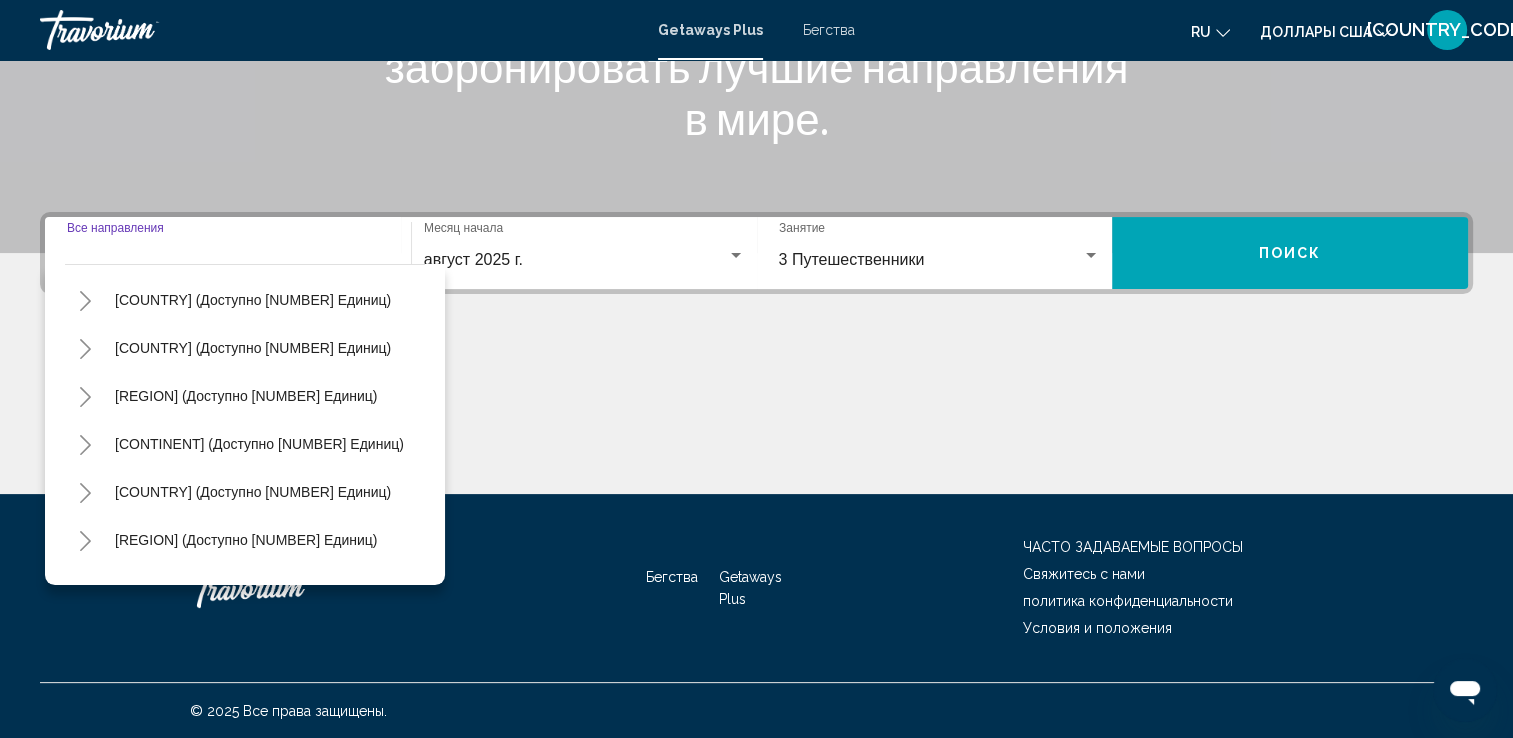 scroll, scrollTop: 100, scrollLeft: 0, axis: vertical 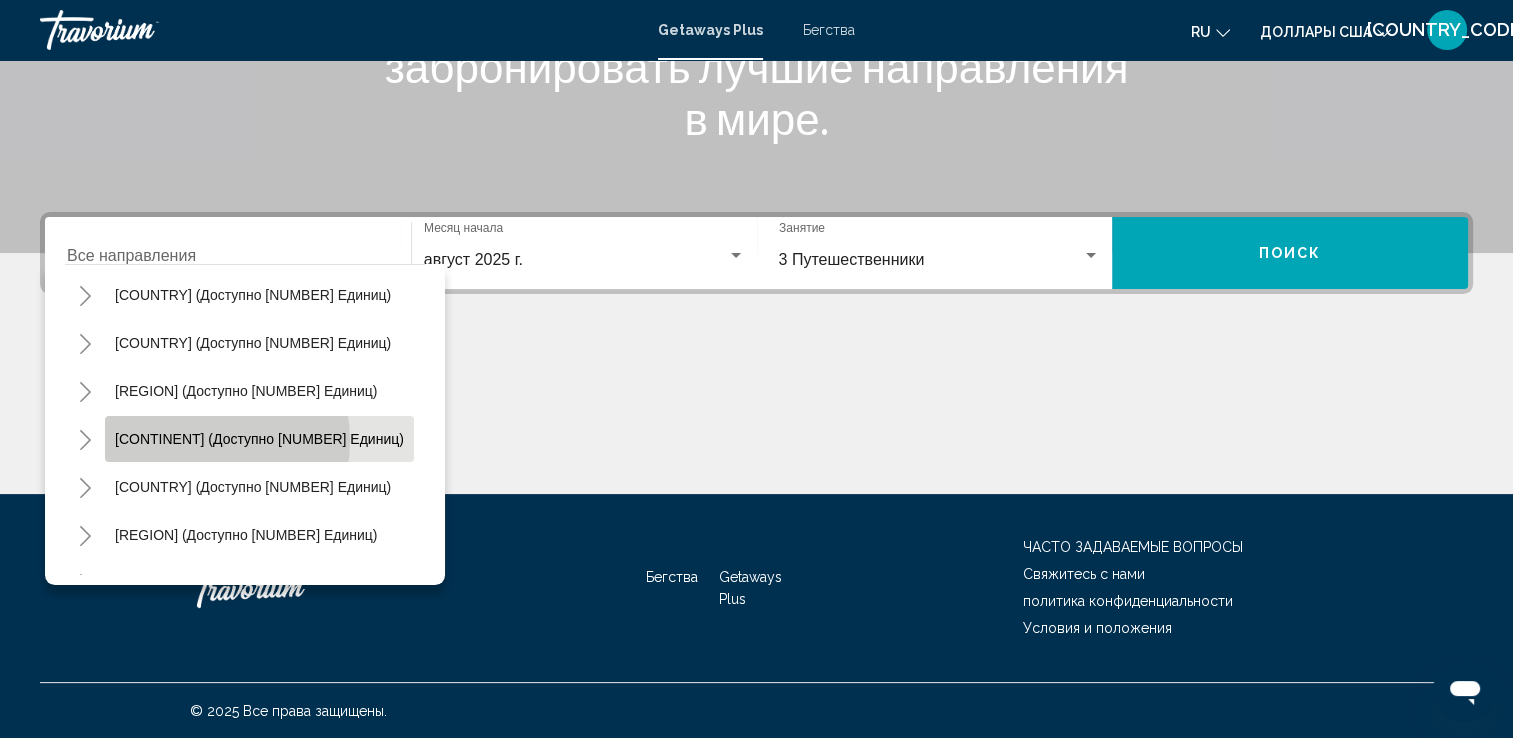click on "[CONTINENT] (доступно [NUMBER] единиц)" at bounding box center (259, 439) 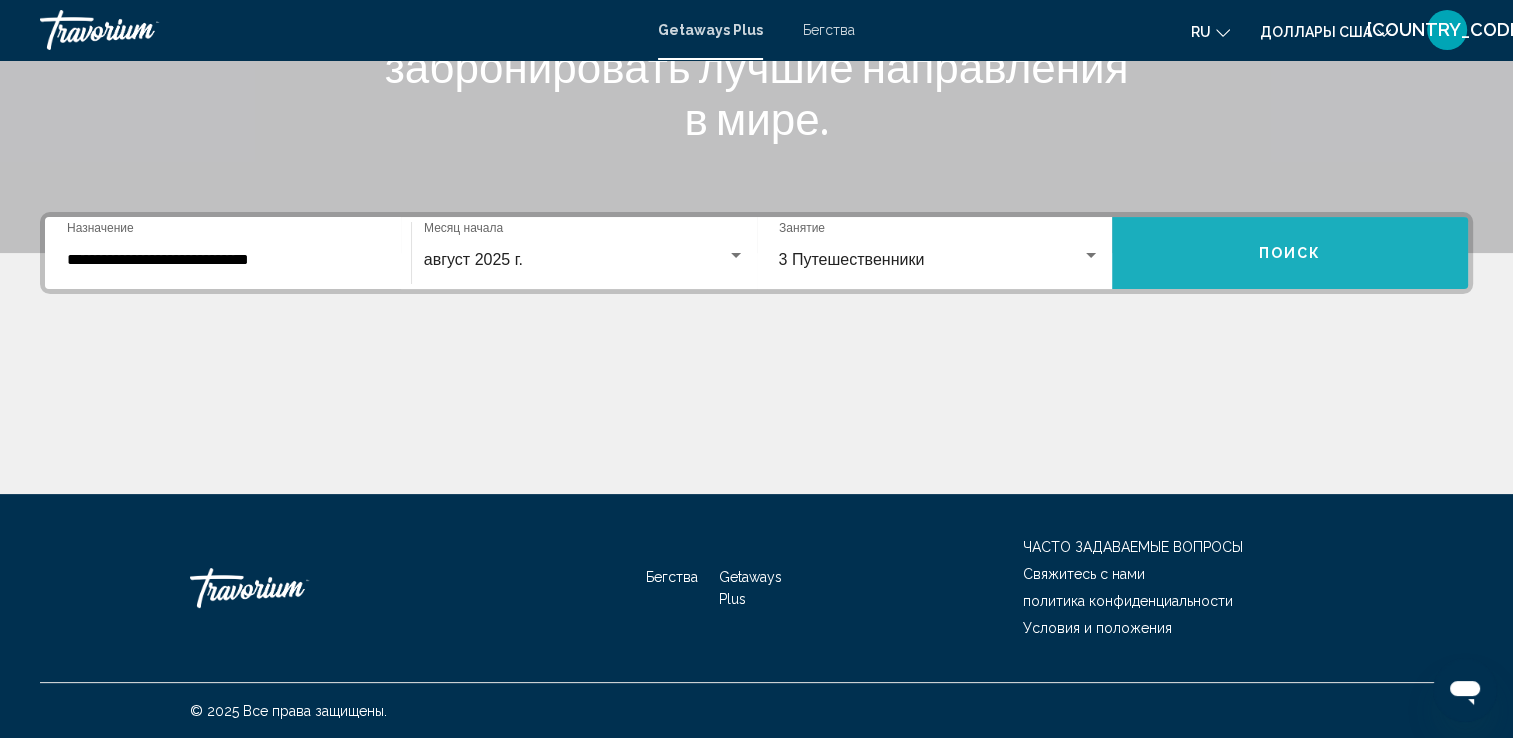 click on "Поиск" at bounding box center (1290, 253) 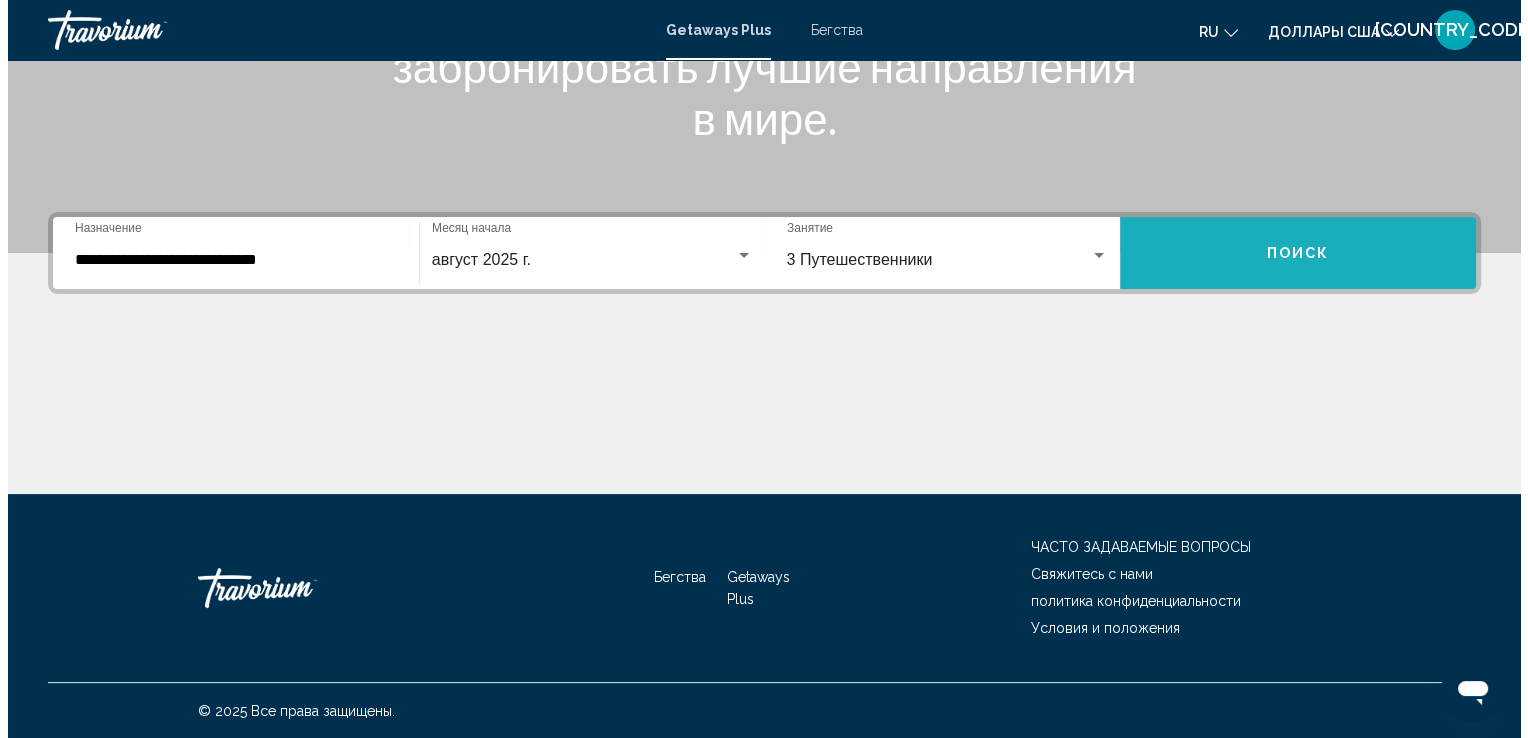 scroll, scrollTop: 0, scrollLeft: 0, axis: both 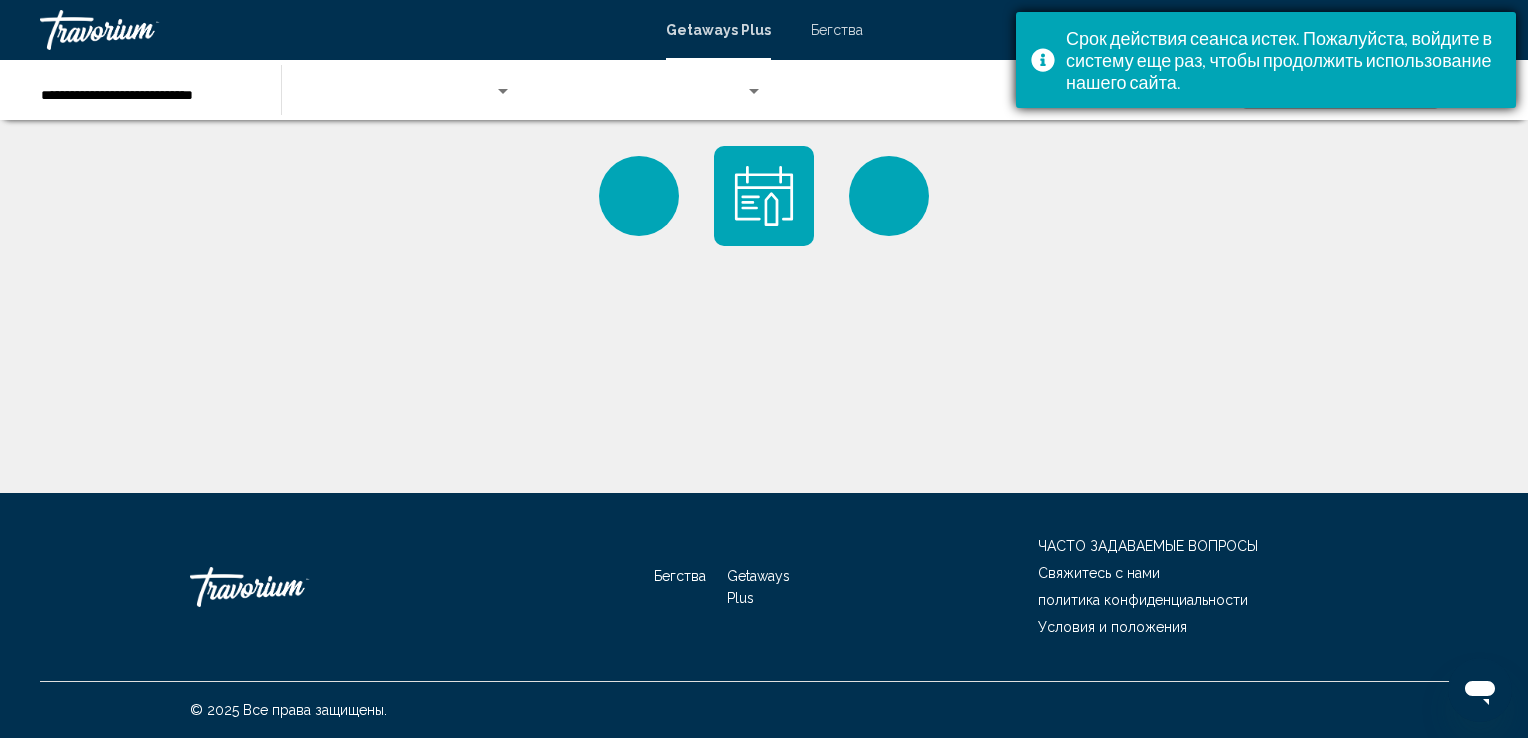 click on "Срок действия сеанса истек. Пожалуйста, войдите в систему еще раз, чтобы продолжить использование нашего сайта." at bounding box center (1283, 60) 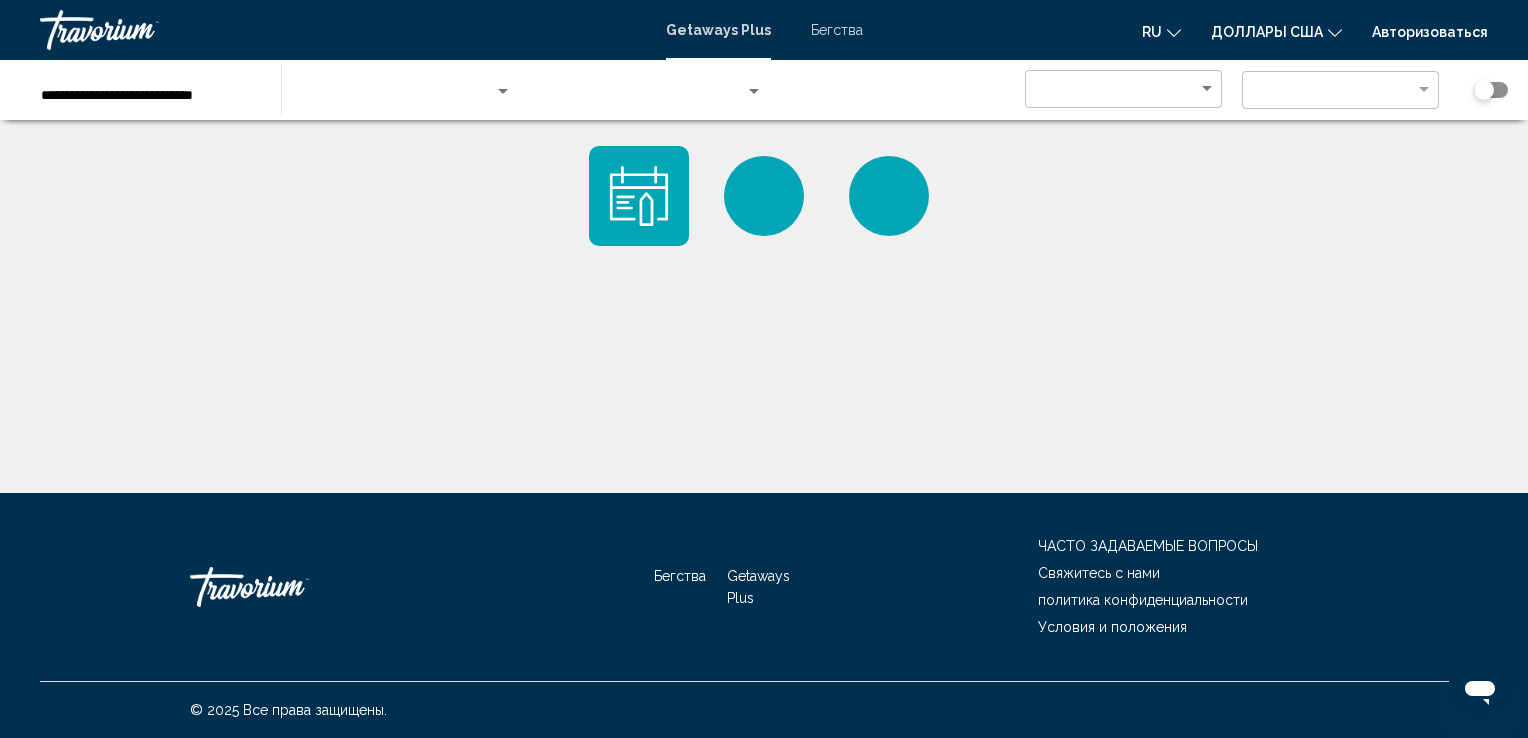 click at bounding box center [140, 30] 